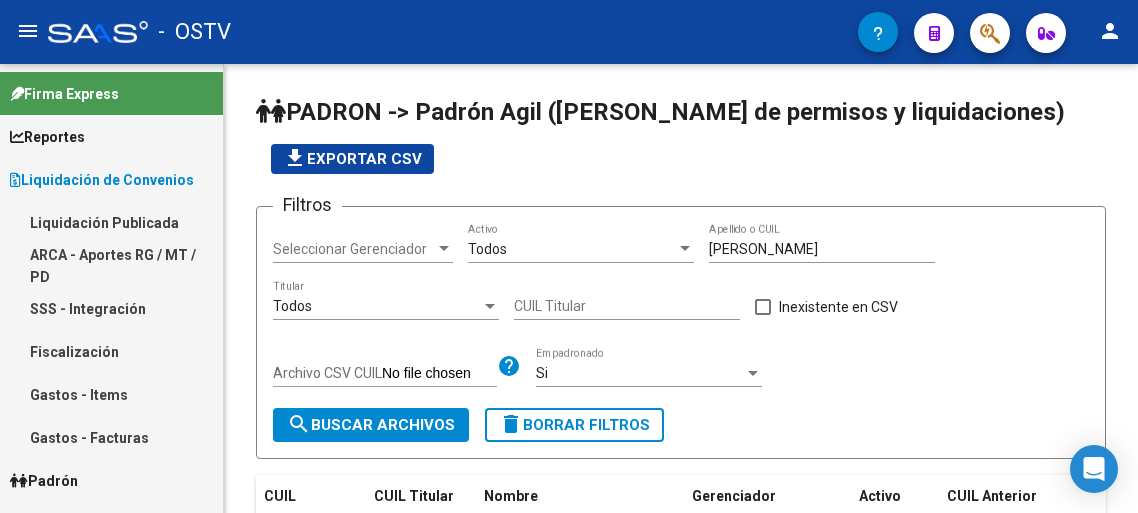 scroll, scrollTop: 0, scrollLeft: 0, axis: both 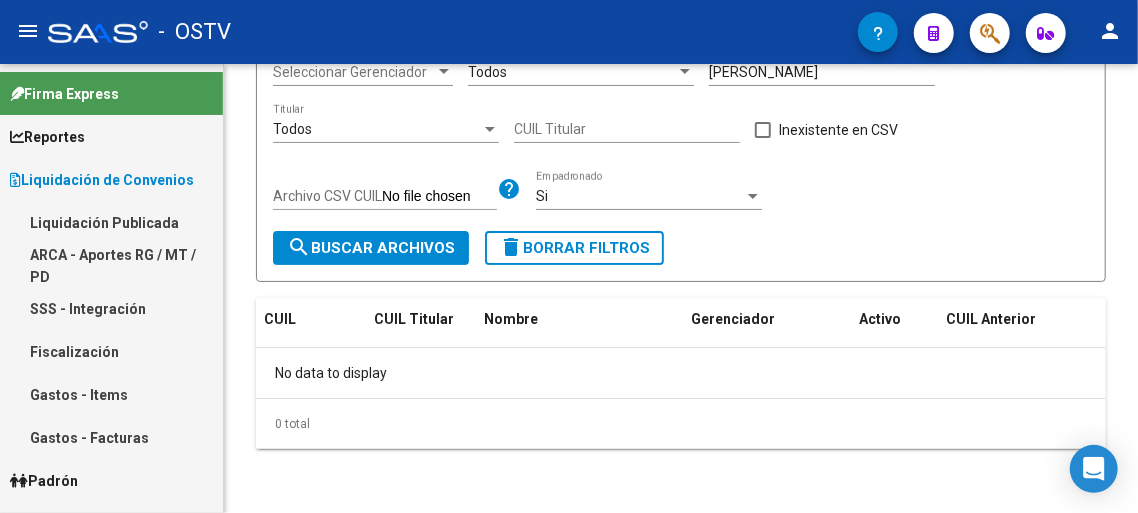 click on "Liquidación Publicada" at bounding box center [111, 222] 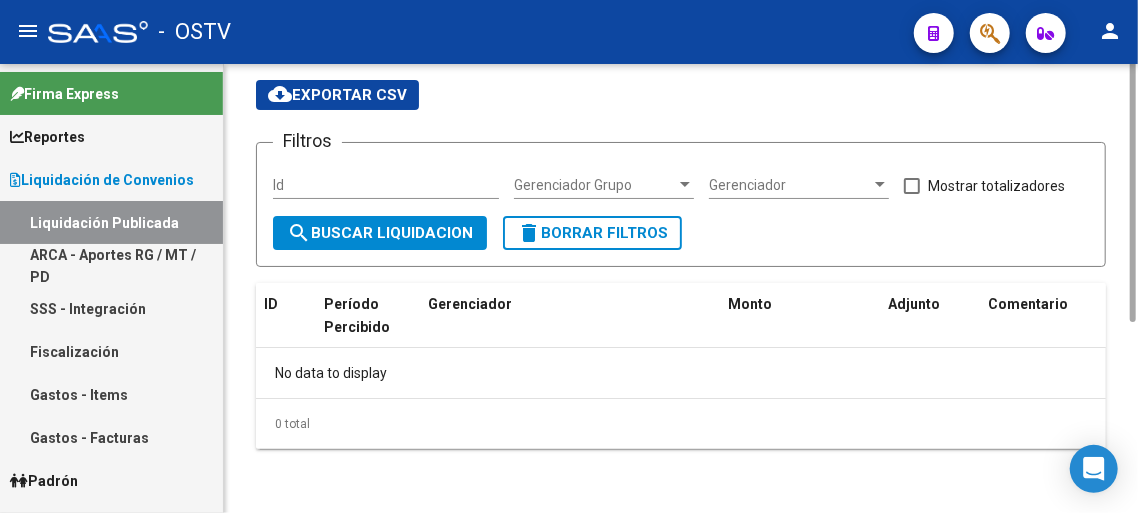 scroll, scrollTop: 0, scrollLeft: 0, axis: both 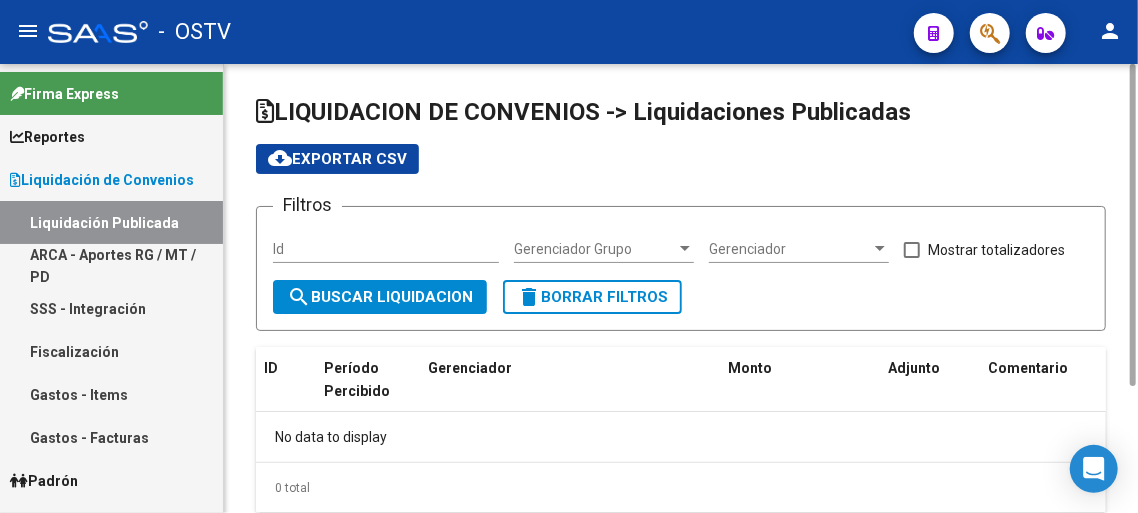 checkbox on "true" 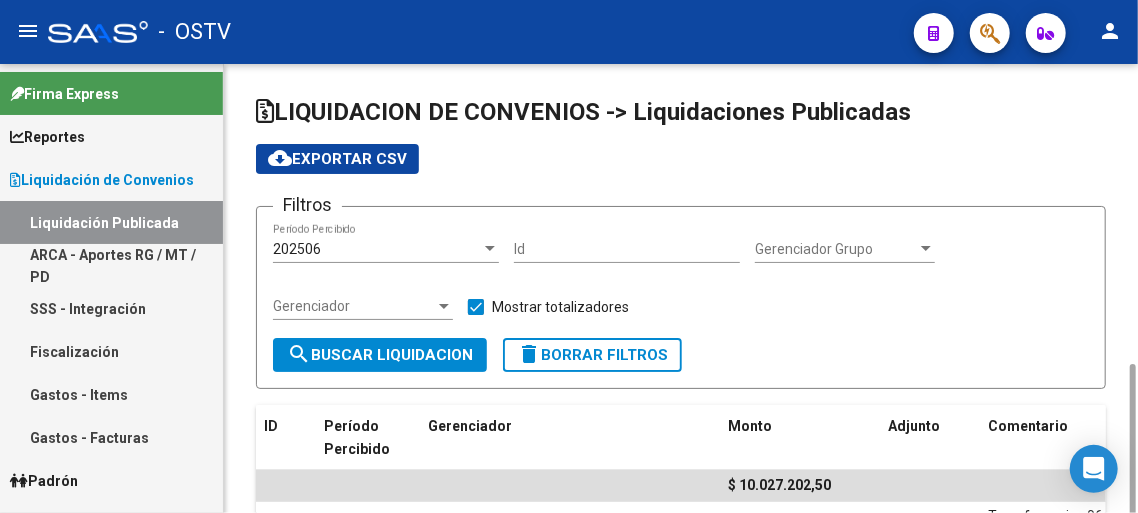 scroll, scrollTop: 174, scrollLeft: 0, axis: vertical 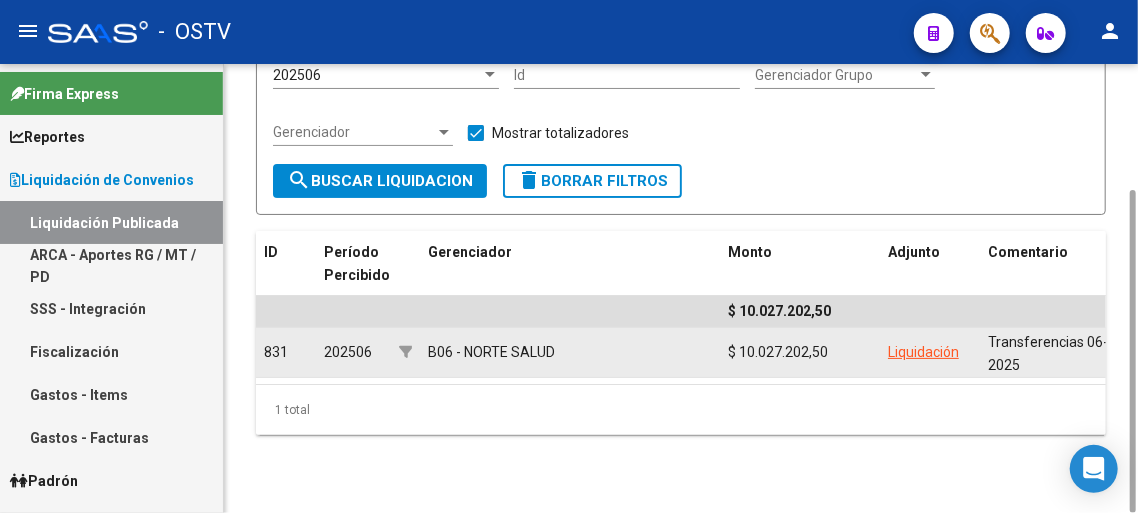 click on "Liquidación" 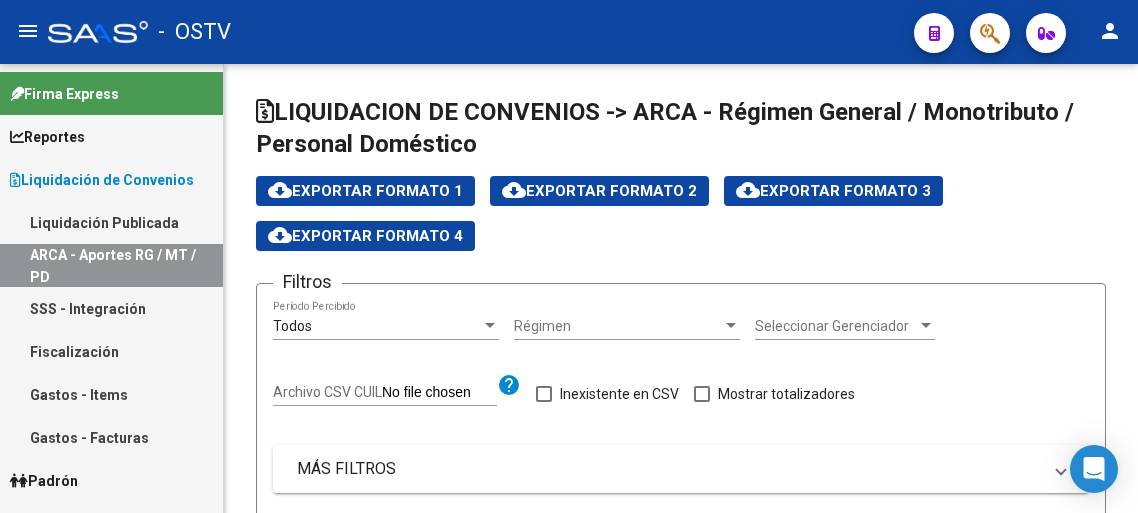 scroll, scrollTop: 0, scrollLeft: 0, axis: both 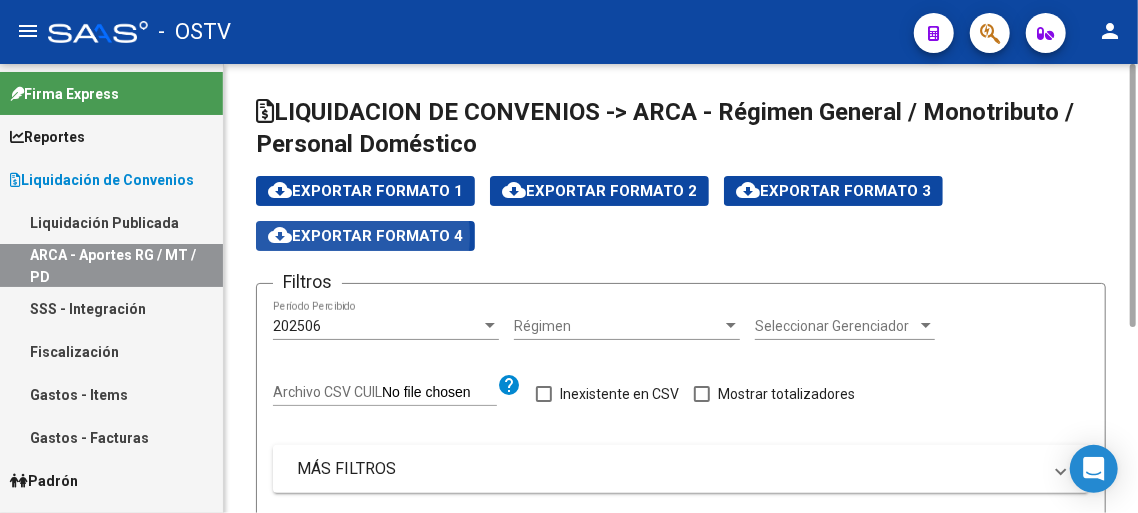 click on "cloud_download  Exportar Formato 4" 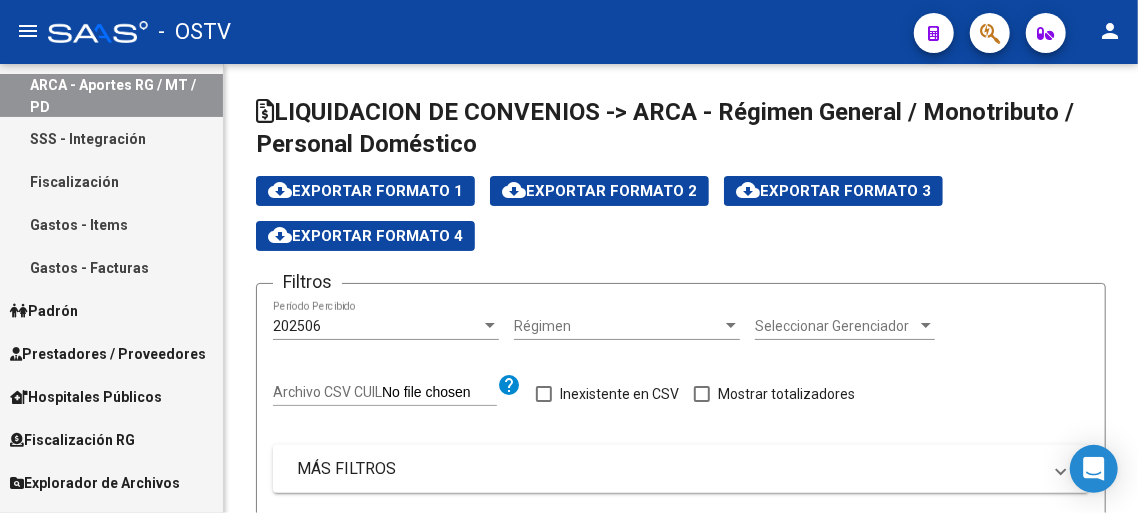 scroll, scrollTop: 172, scrollLeft: 0, axis: vertical 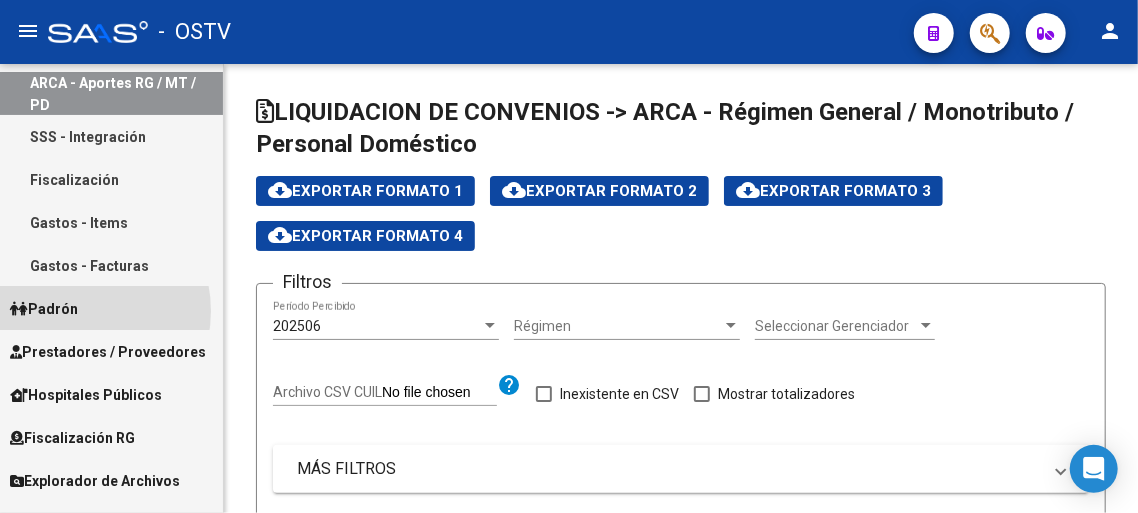 click on "Padrón" at bounding box center [44, 309] 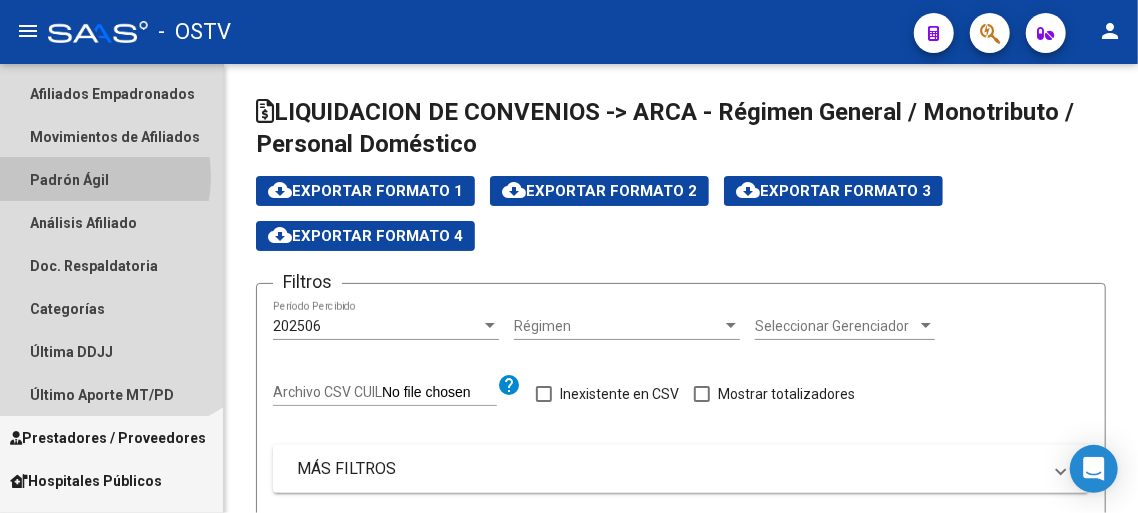 click on "Padrón Ágil" at bounding box center [111, 179] 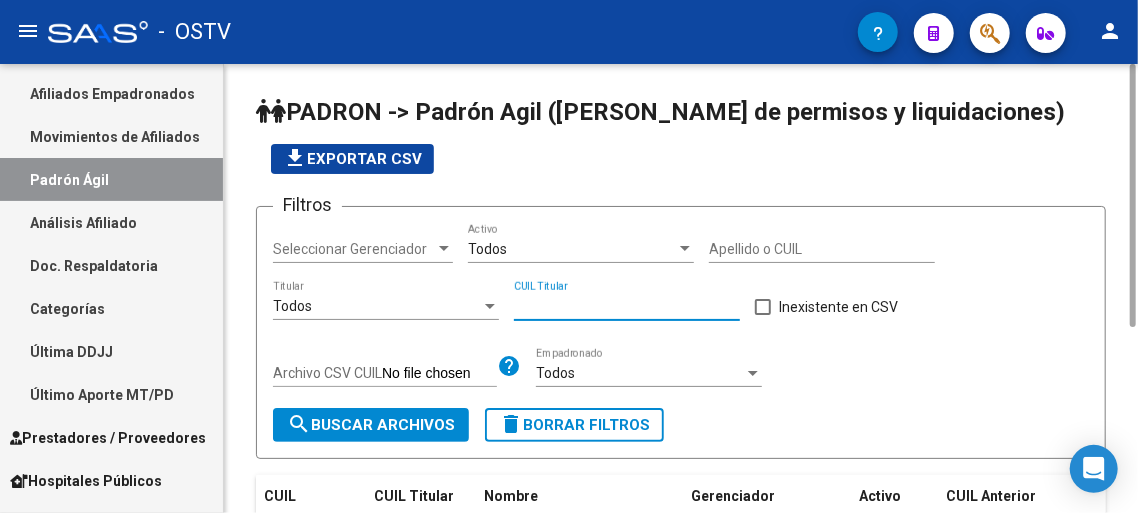 click on "CUIL Titular" at bounding box center [627, 306] 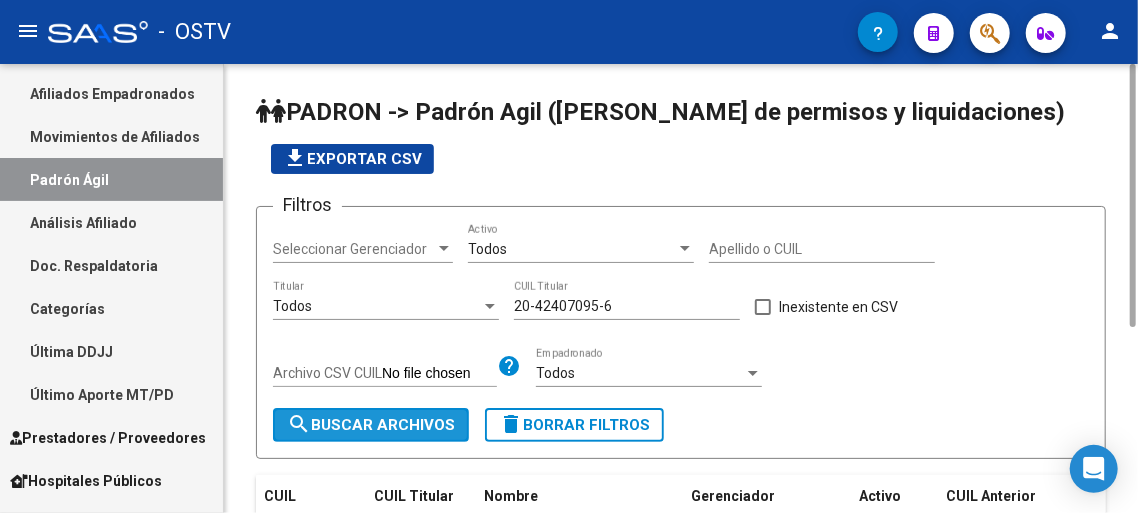 click on "search  Buscar Archivos" 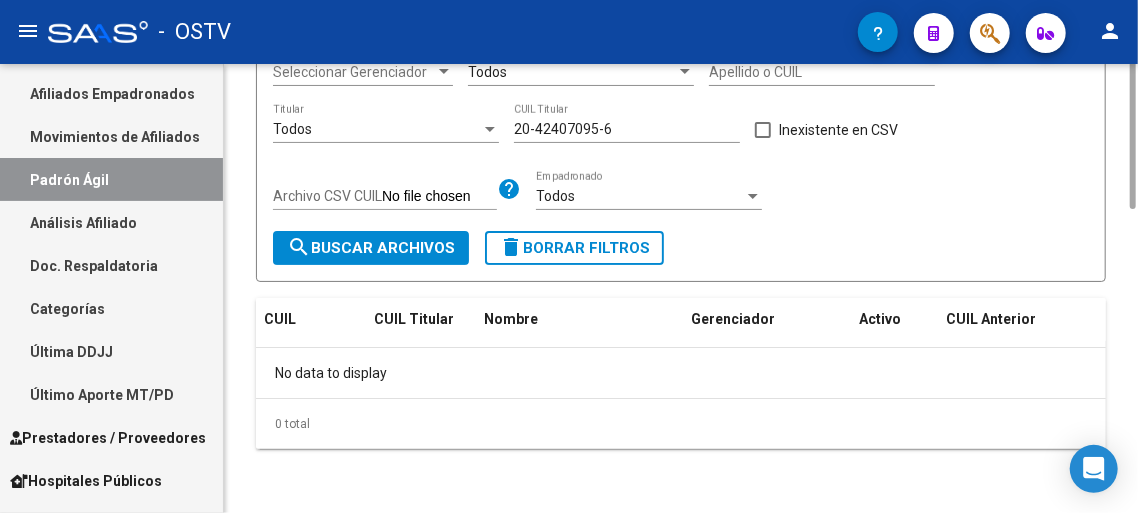 scroll, scrollTop: 0, scrollLeft: 0, axis: both 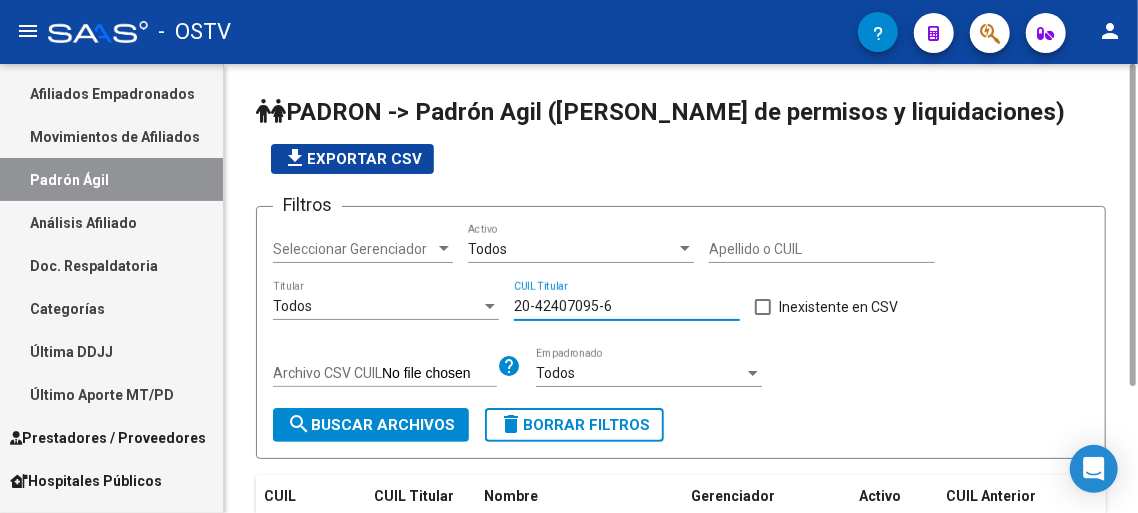 drag, startPoint x: 614, startPoint y: 311, endPoint x: 477, endPoint y: 292, distance: 138.31125 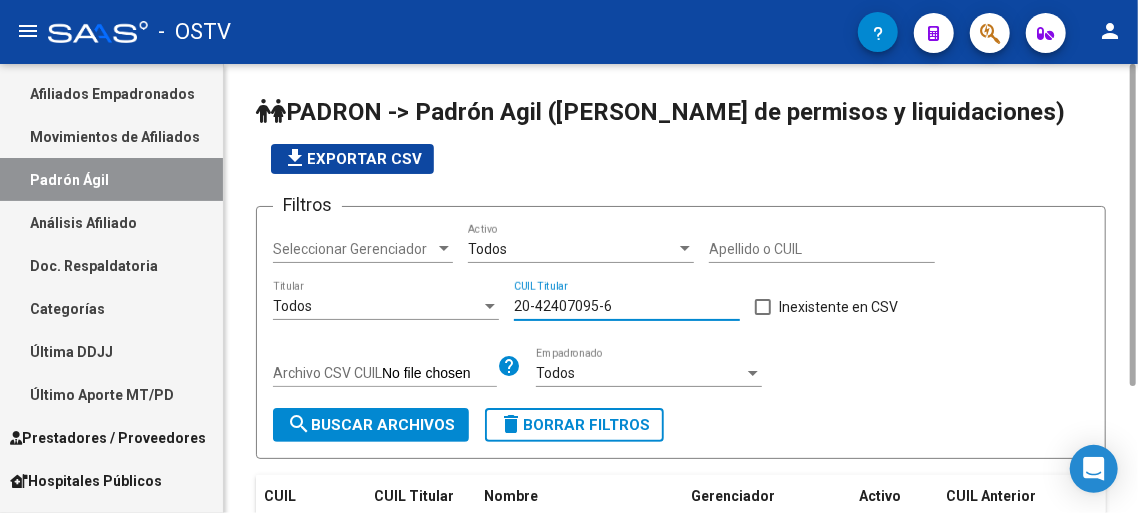 paste on "33971370-8" 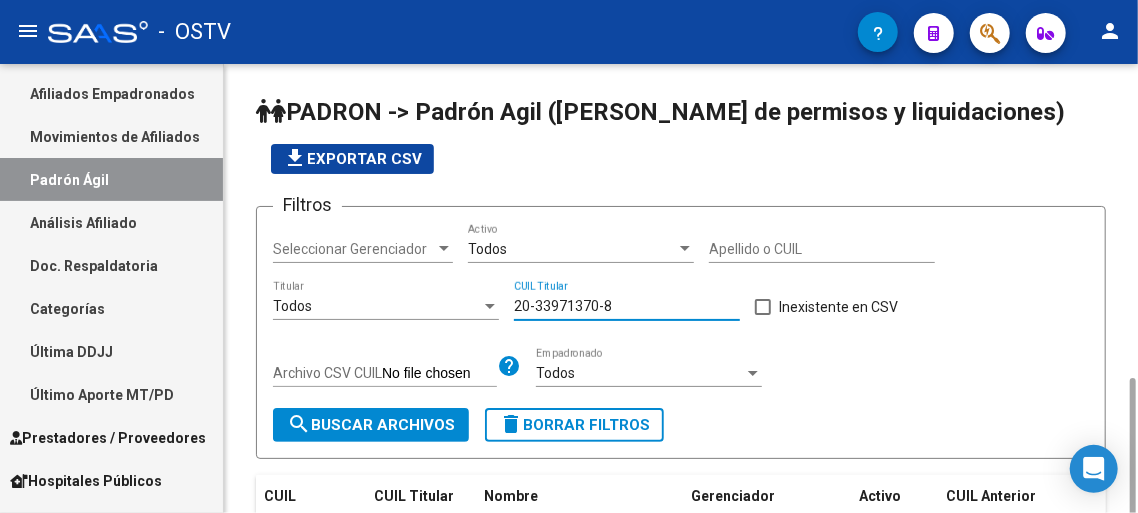 scroll, scrollTop: 183, scrollLeft: 0, axis: vertical 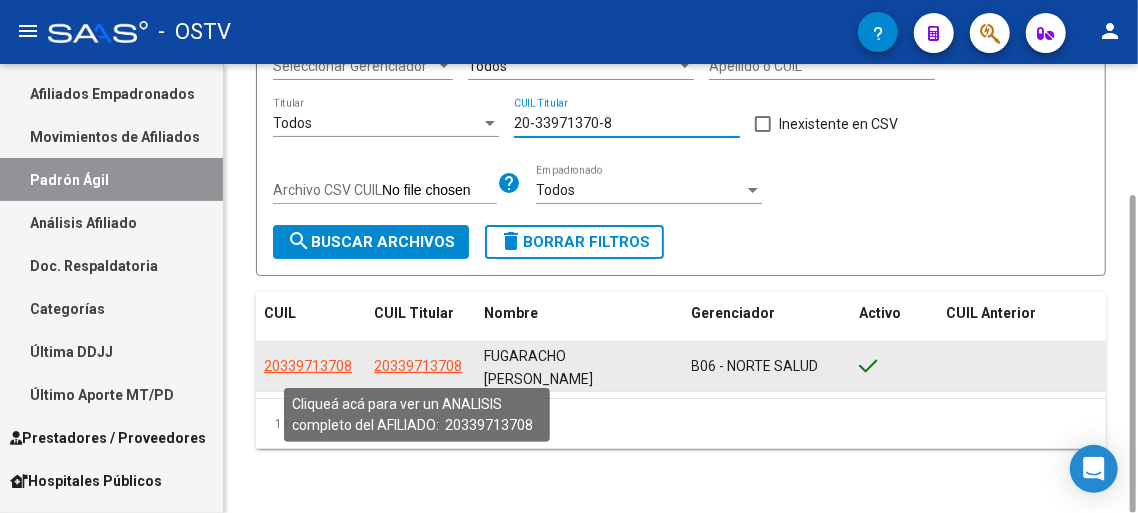 type on "20-33971370-8" 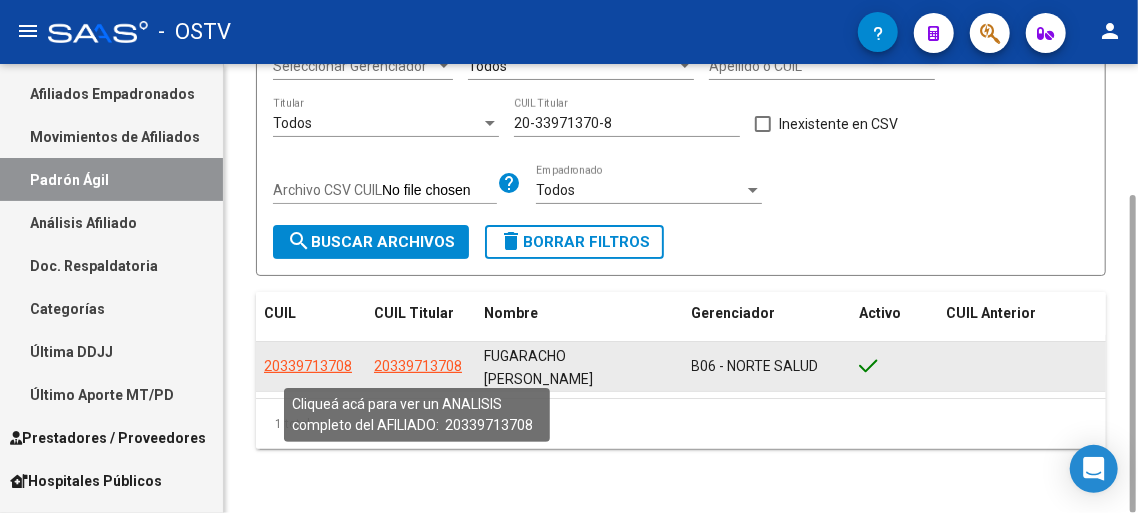 click on "20339713708" 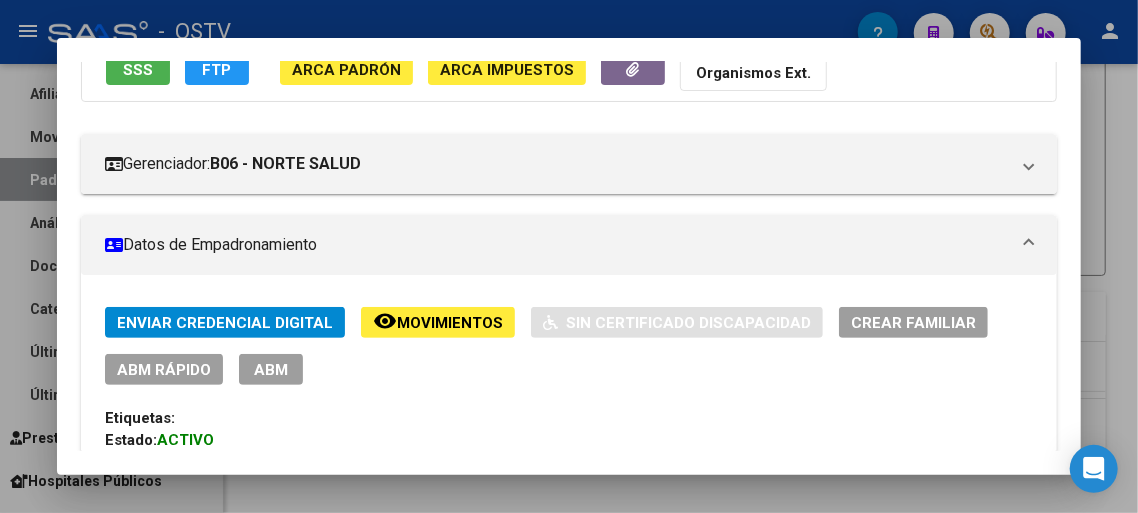 scroll, scrollTop: 100, scrollLeft: 0, axis: vertical 